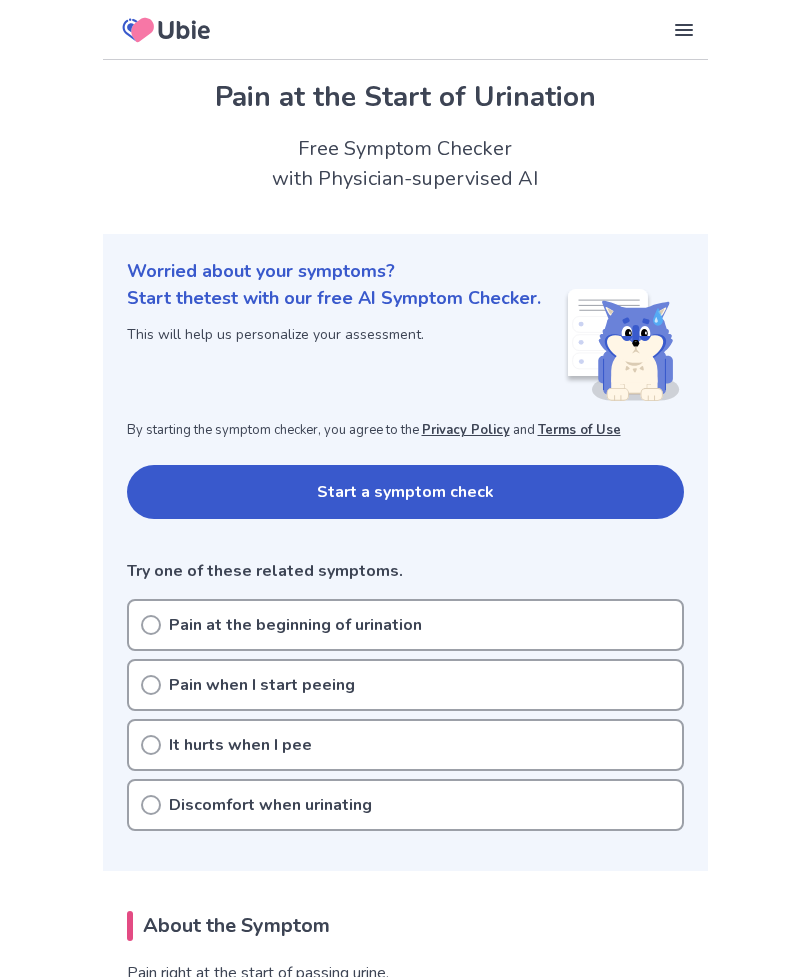 scroll, scrollTop: 0, scrollLeft: 0, axis: both 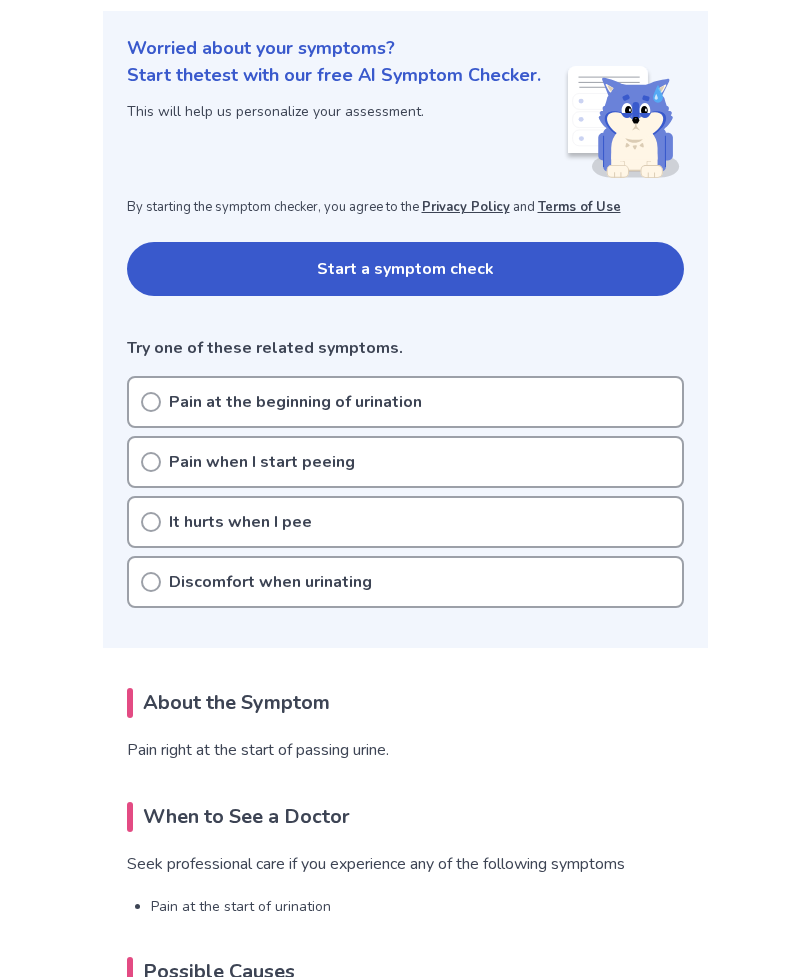 click 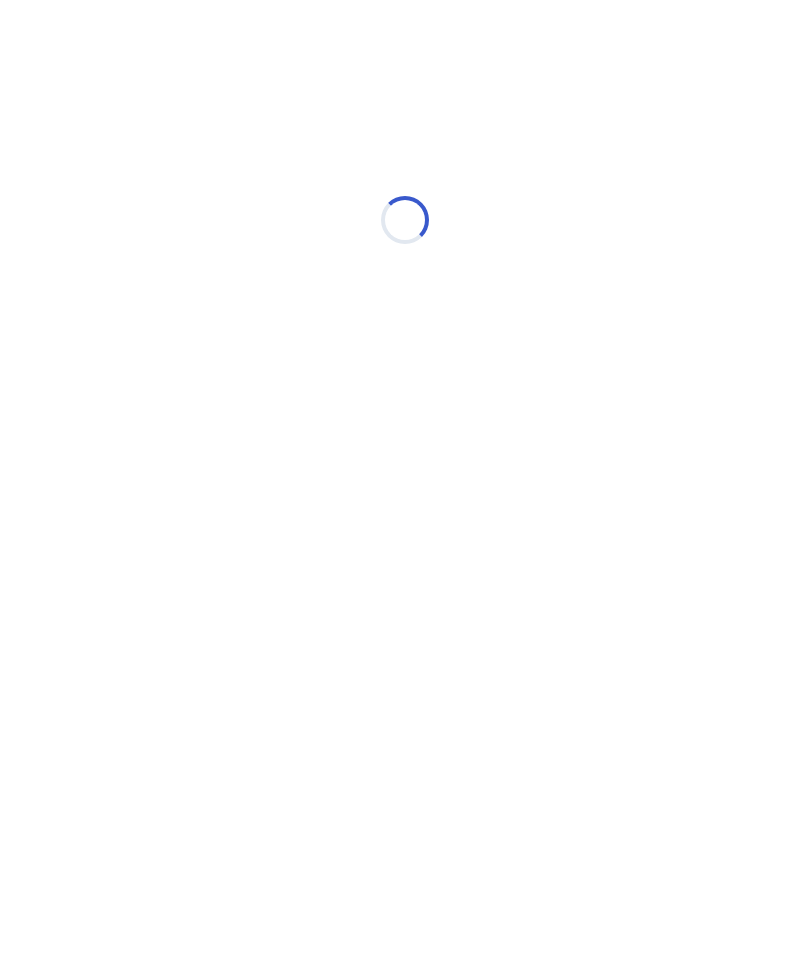 scroll, scrollTop: 0, scrollLeft: 0, axis: both 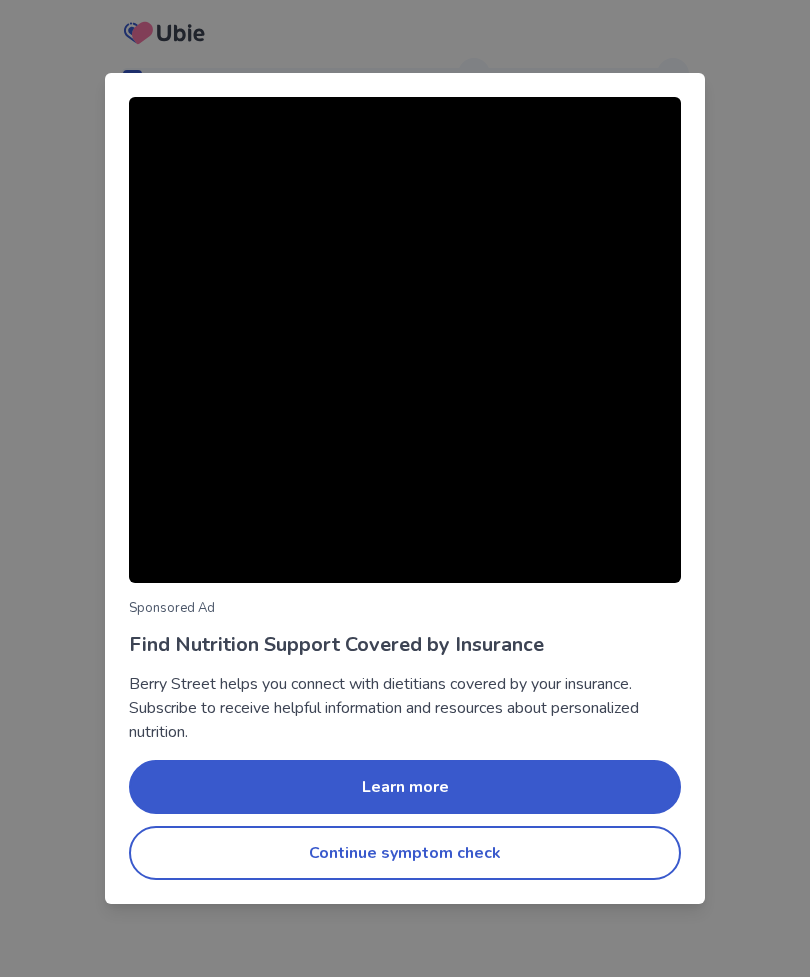 click on "Continue symptom check" at bounding box center [405, 853] 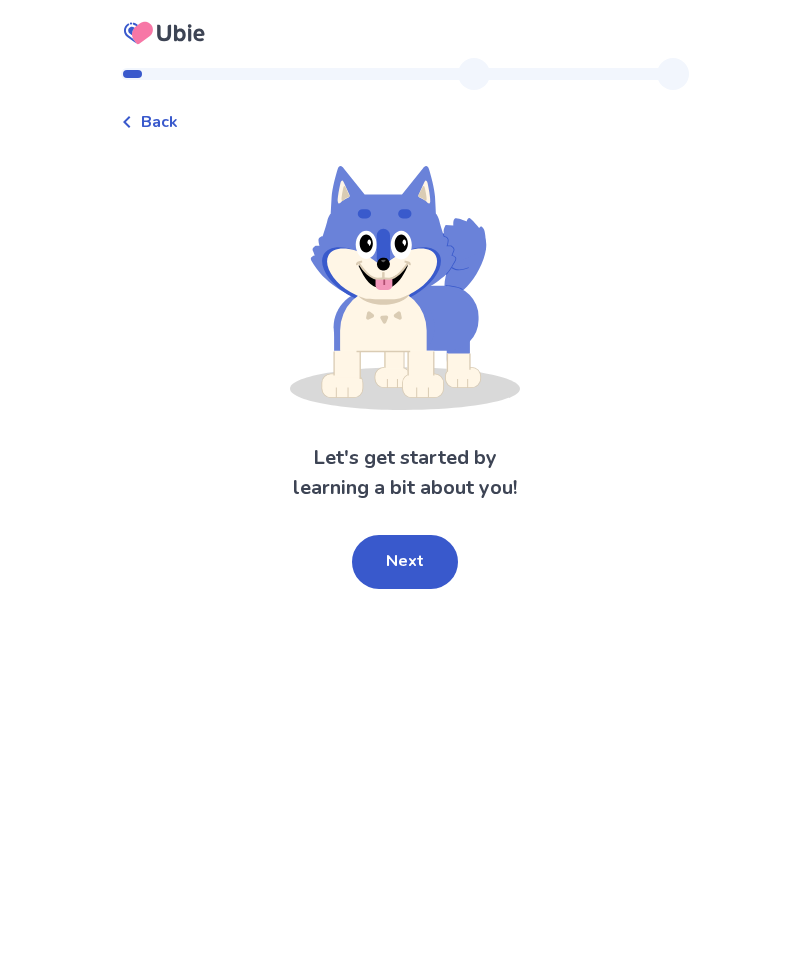 click on "Next" at bounding box center [405, 562] 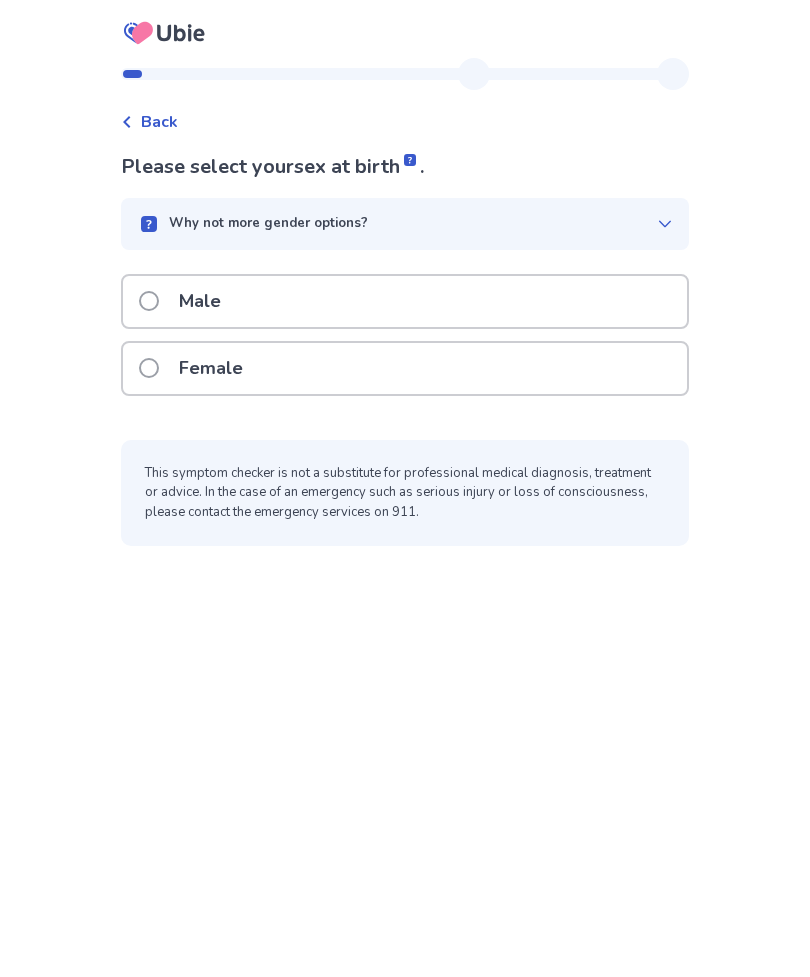 click at bounding box center (149, 301) 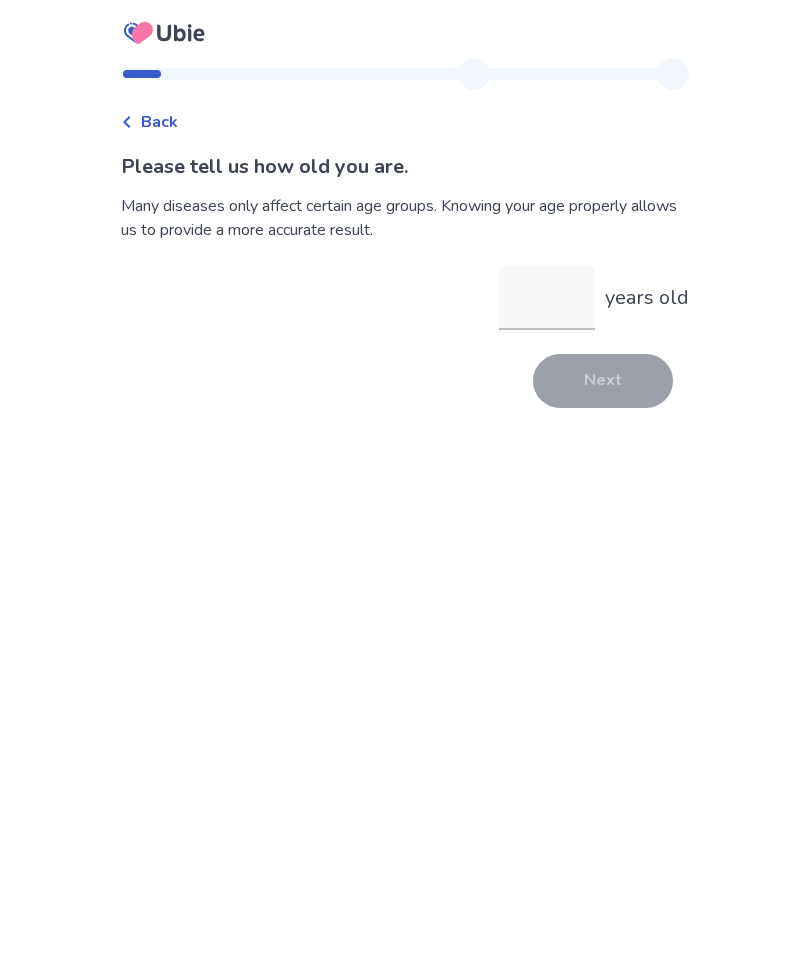 click on "years old" at bounding box center (547, 298) 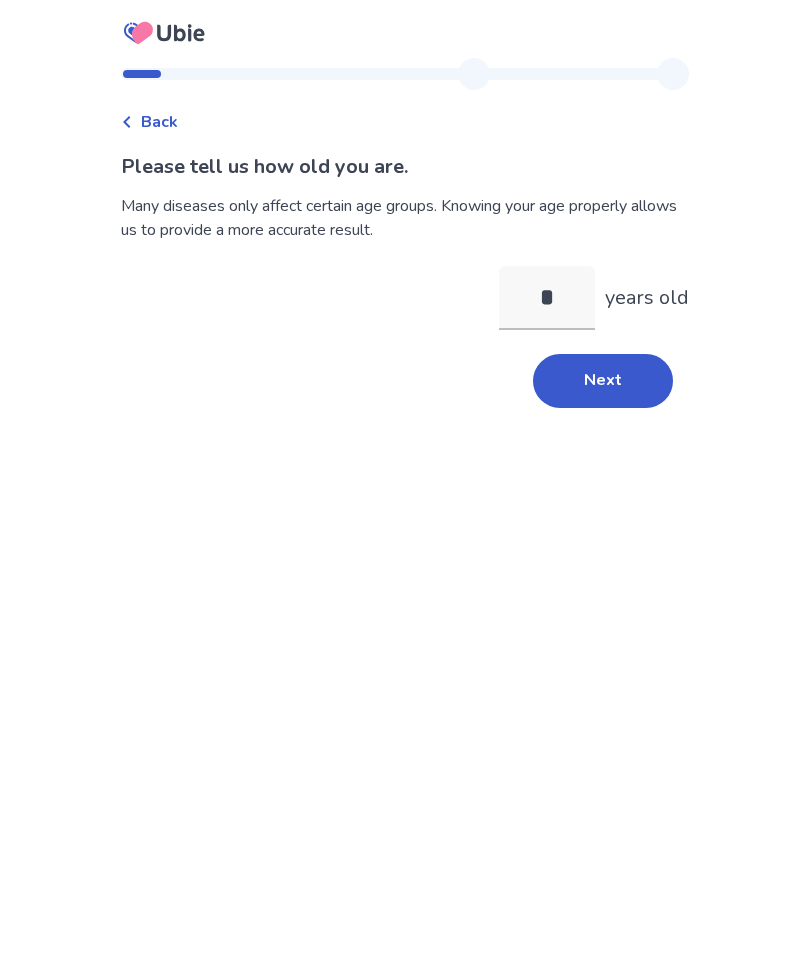 type on "**" 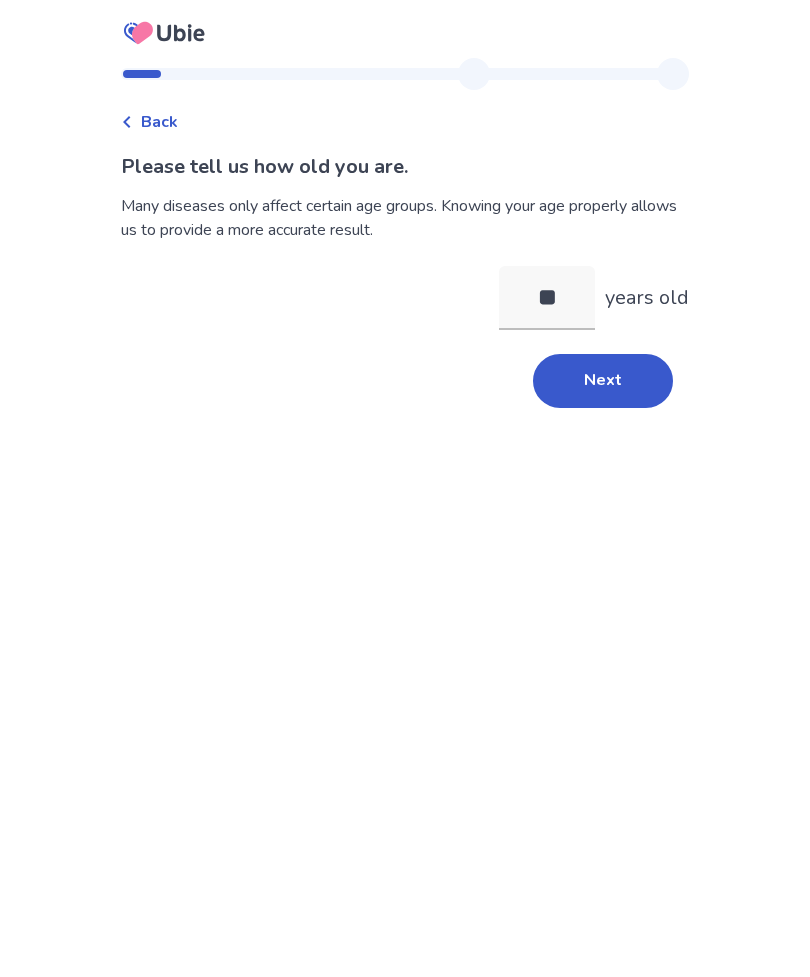 click on "Next" at bounding box center [603, 381] 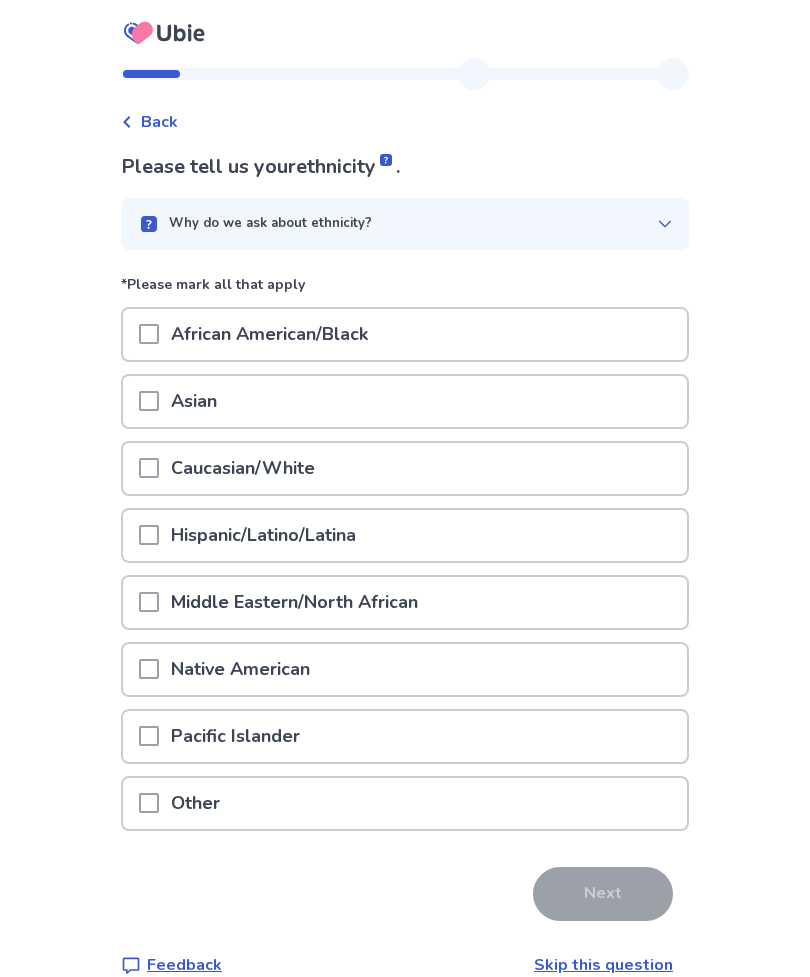 click at bounding box center [149, 468] 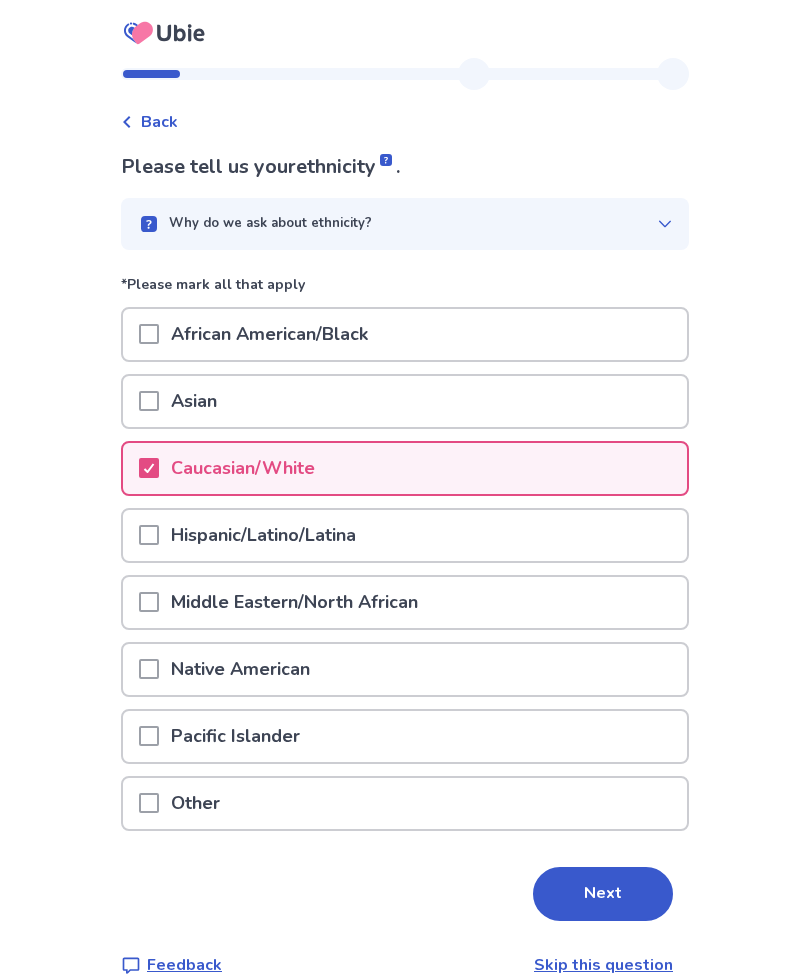click on "Next" at bounding box center [603, 894] 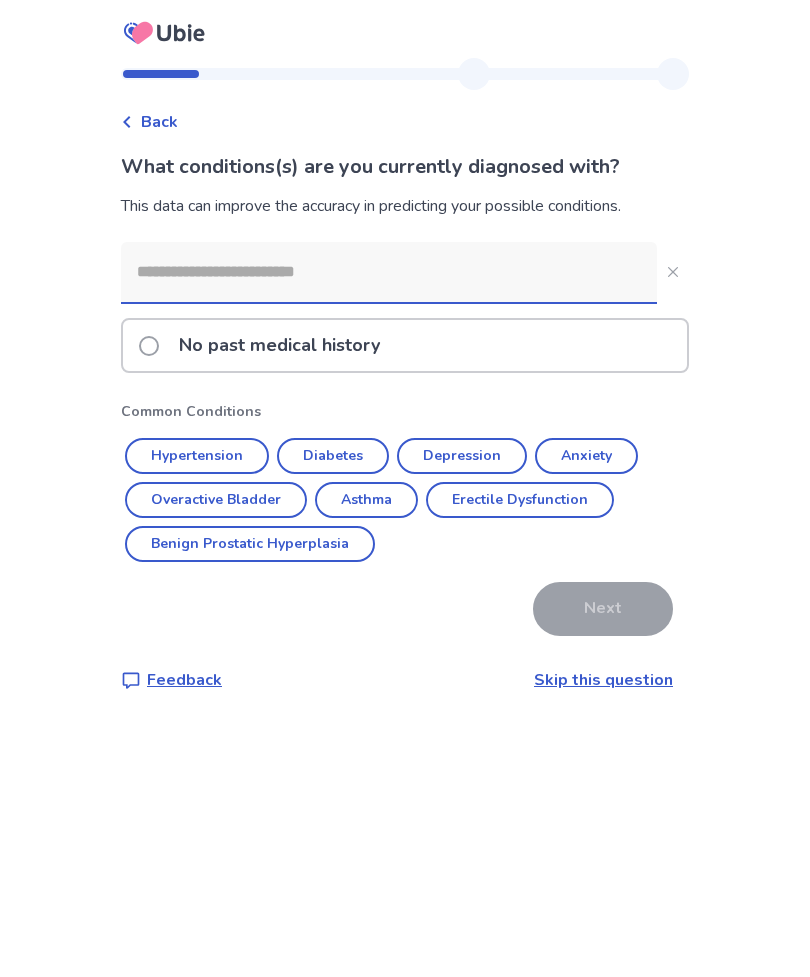 click on "Skip this question" at bounding box center (603, 680) 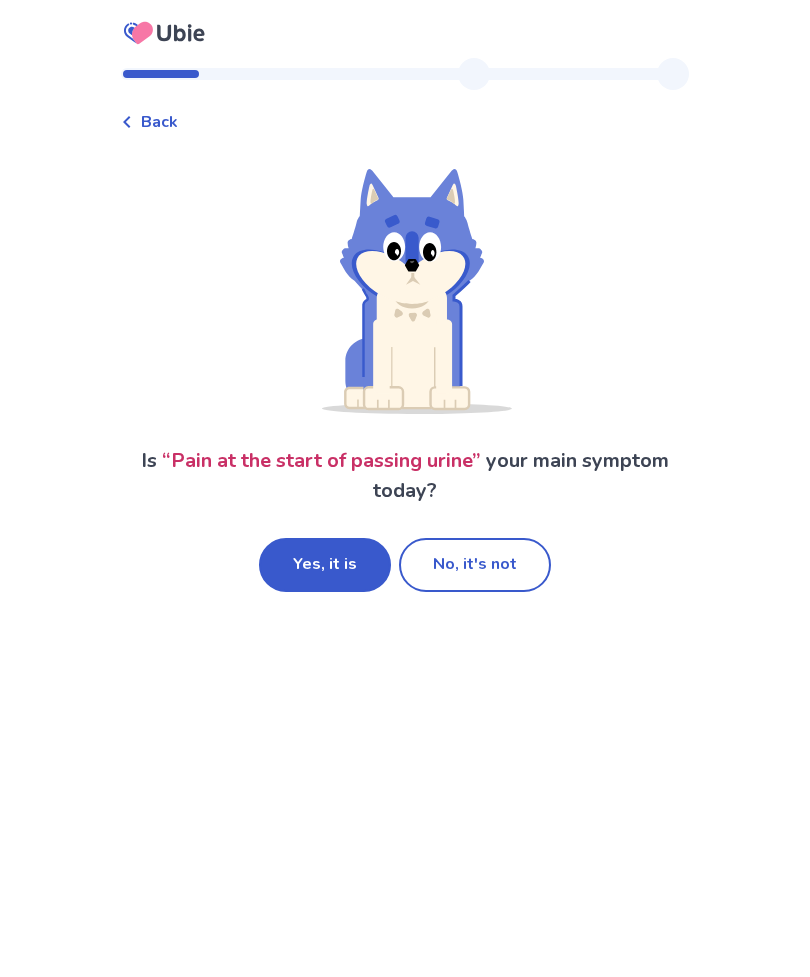 click on "Yes, it is" at bounding box center (325, 565) 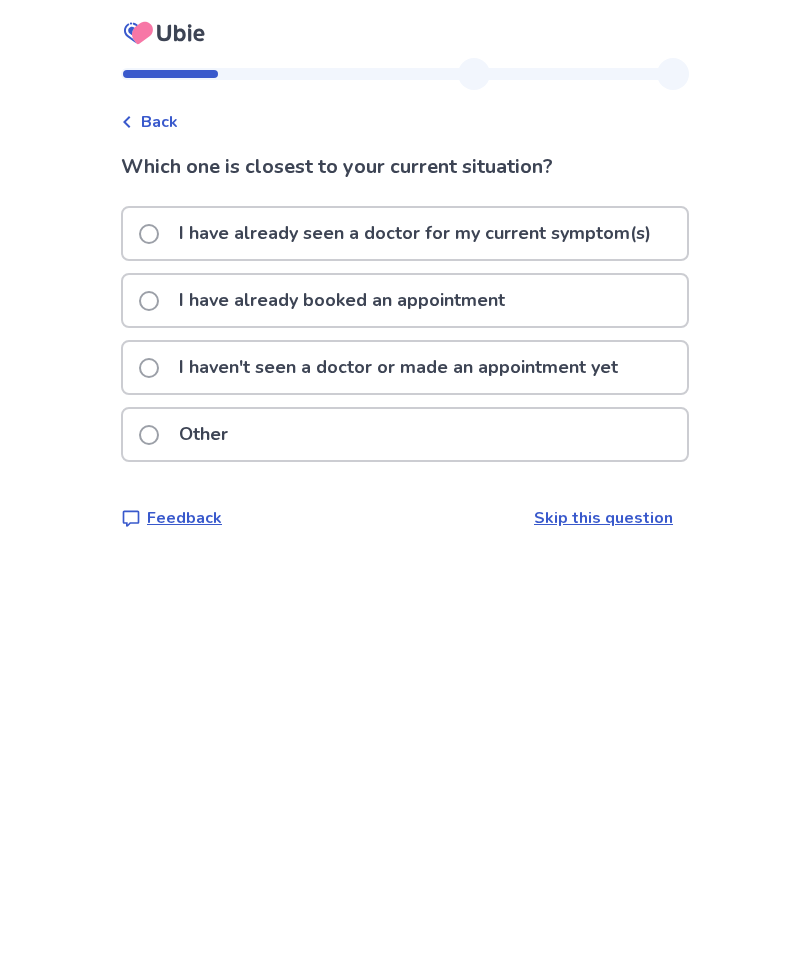 click on "I haven't seen a doctor or made an appointment yet" at bounding box center (384, 367) 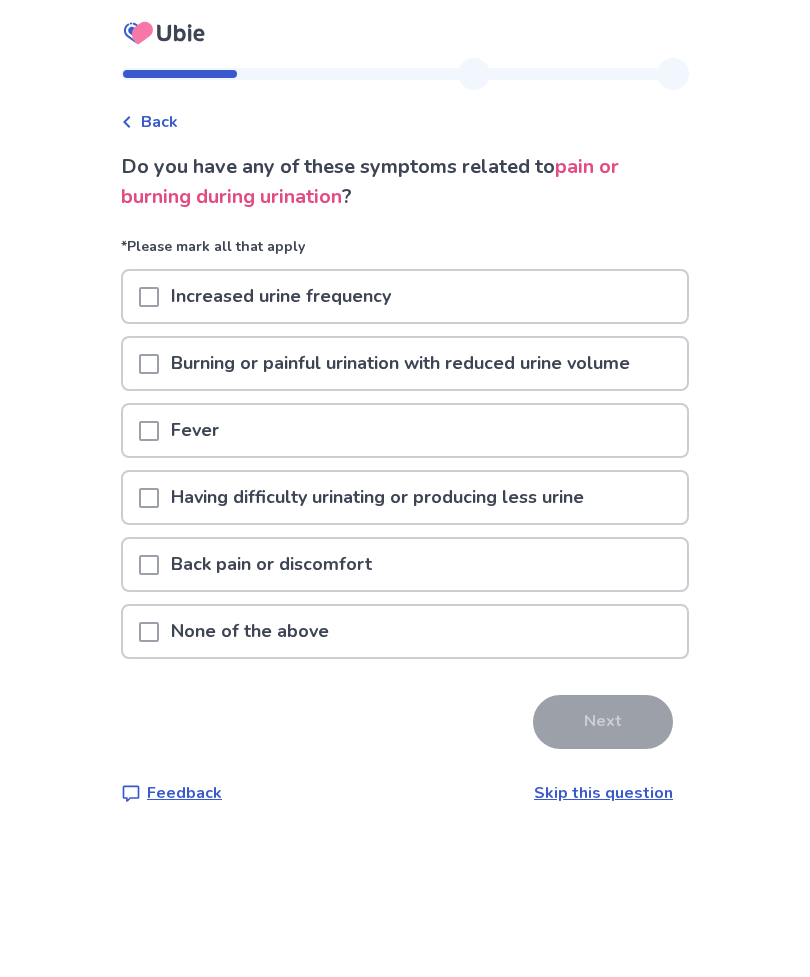 click at bounding box center [149, 632] 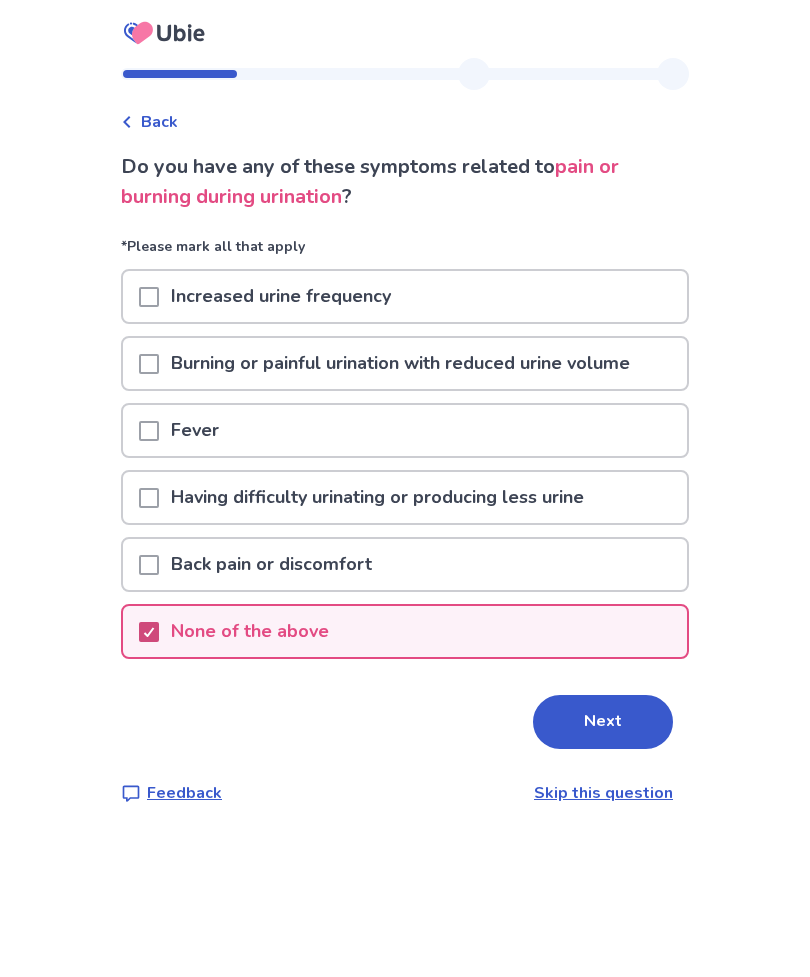 click on "Next" at bounding box center (603, 722) 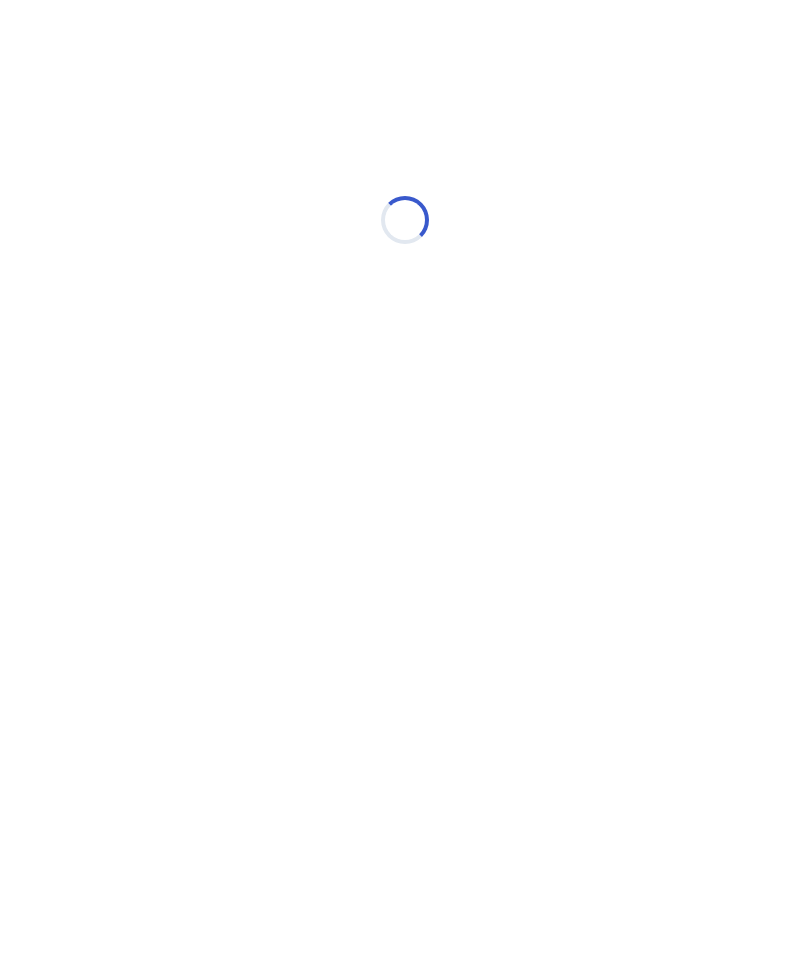 select on "*" 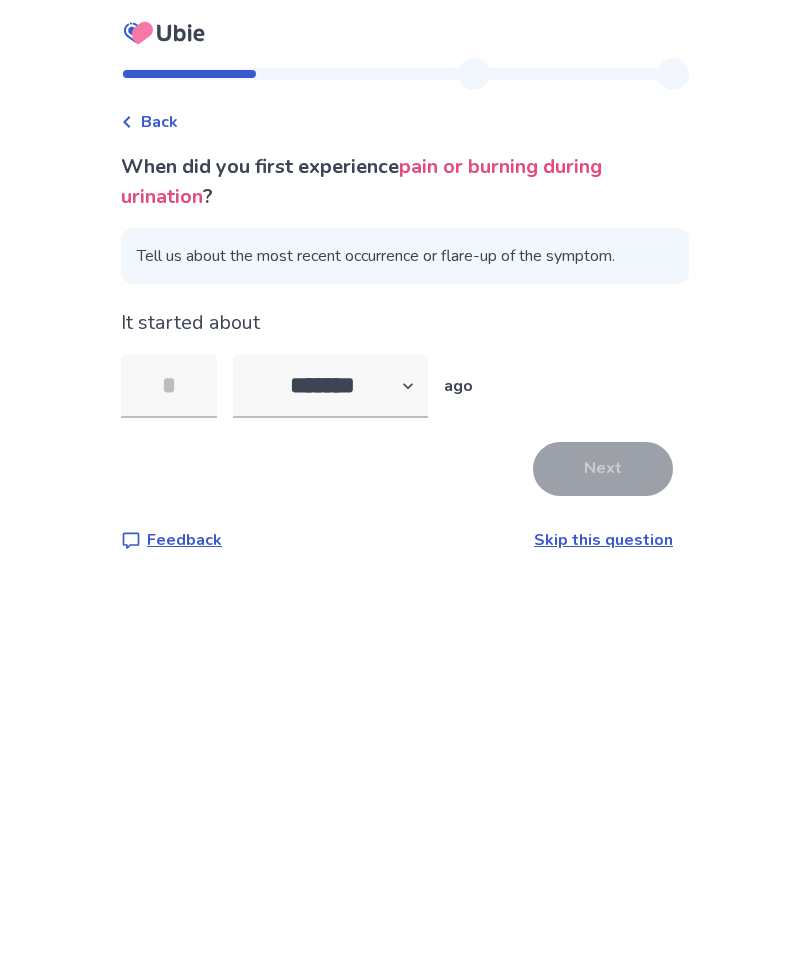 click on "Skip this question" at bounding box center [603, 540] 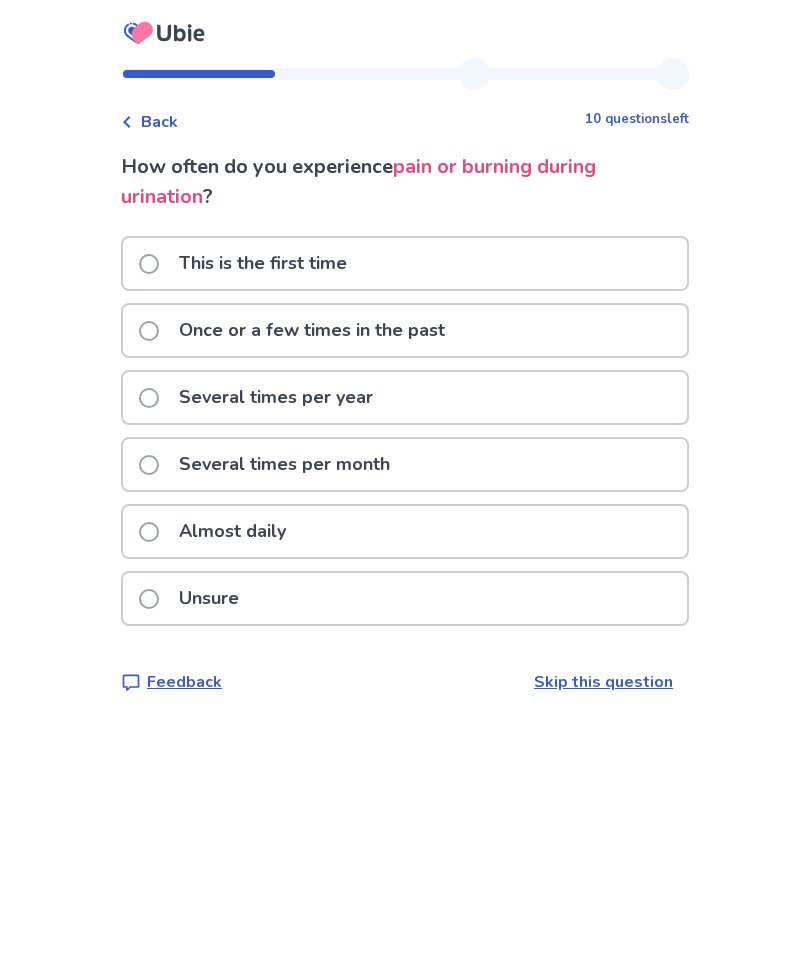 click on "Almost daily" at bounding box center (218, 531) 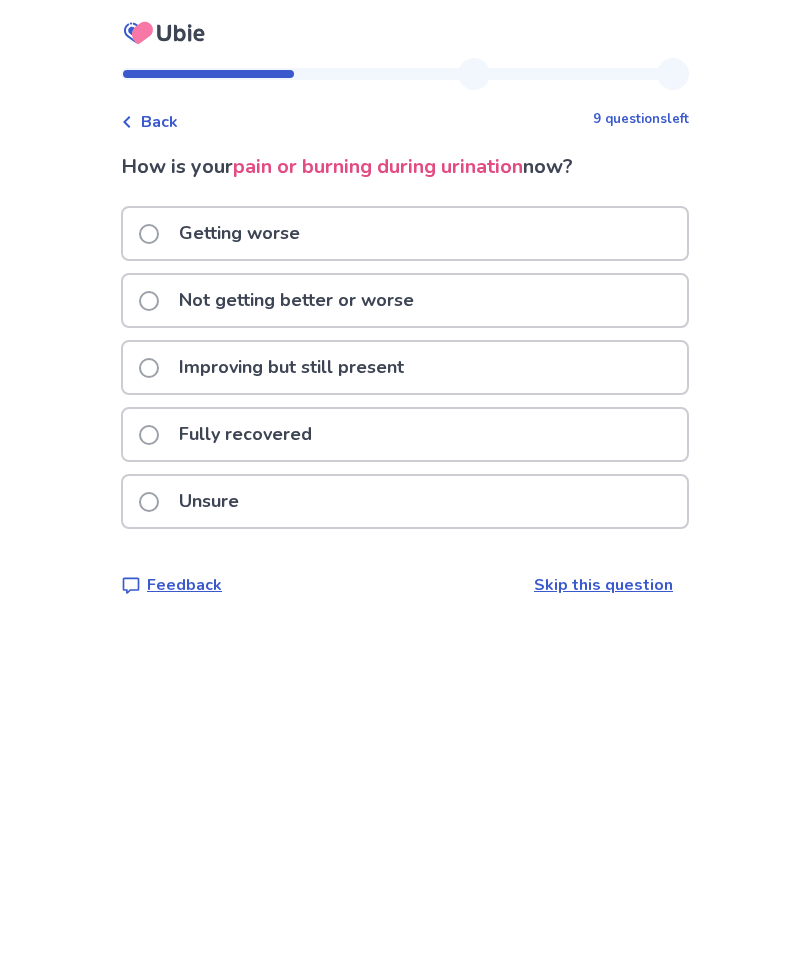 click at bounding box center (149, 301) 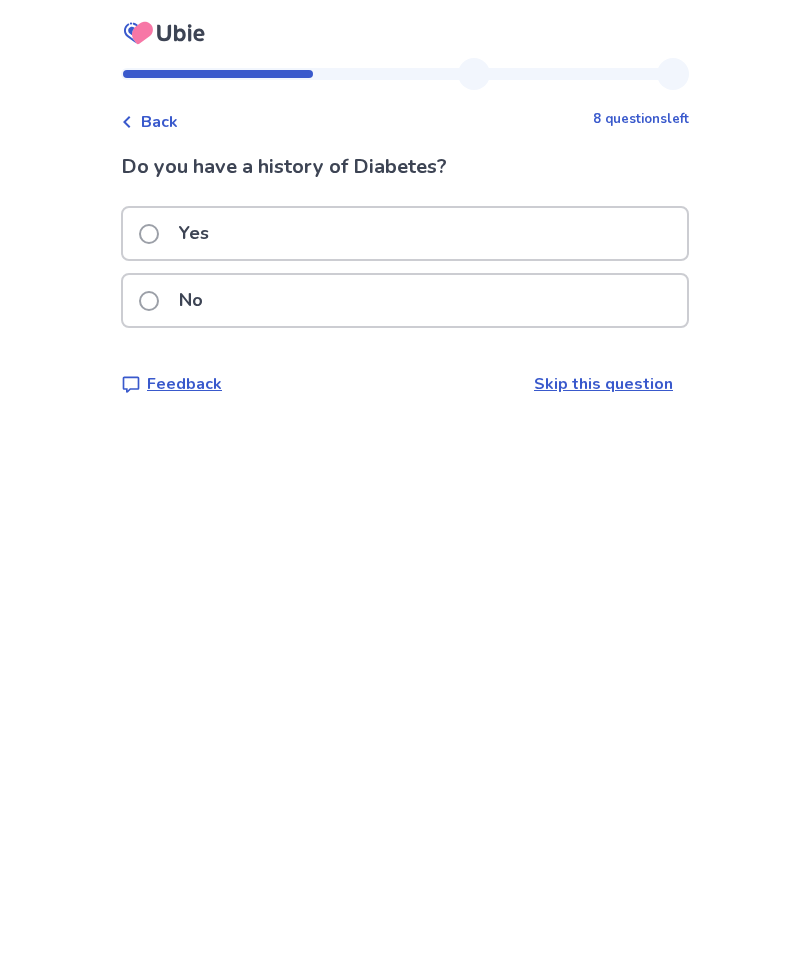 click at bounding box center [149, 301] 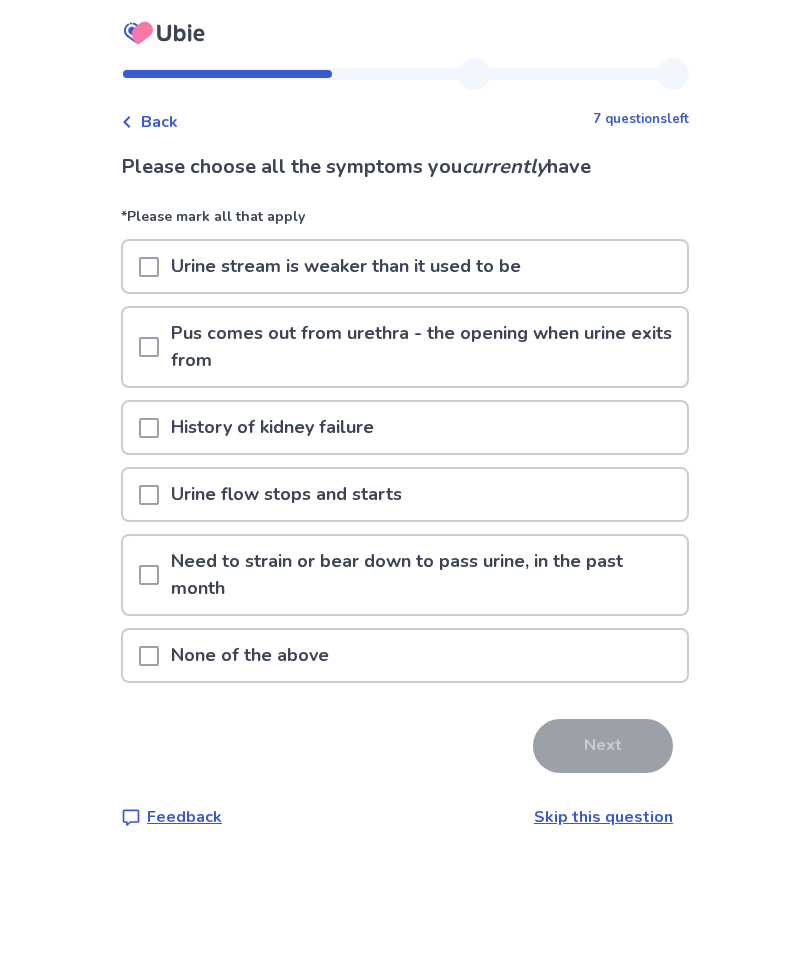 click at bounding box center (149, 655) 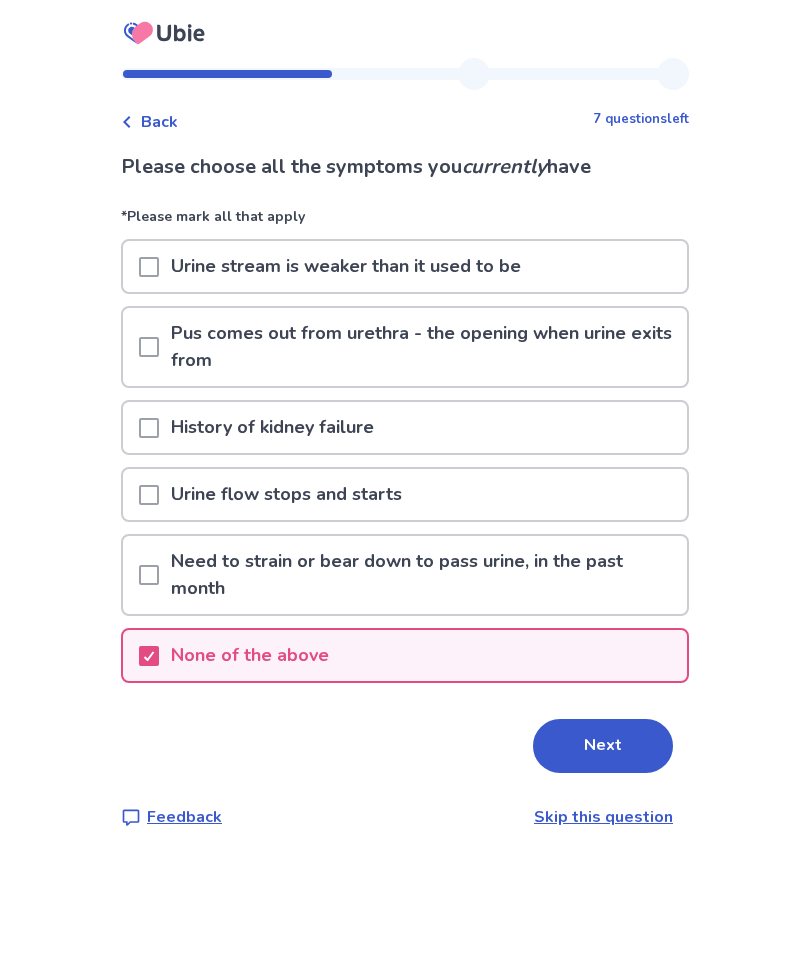 click on "Next" at bounding box center (603, 746) 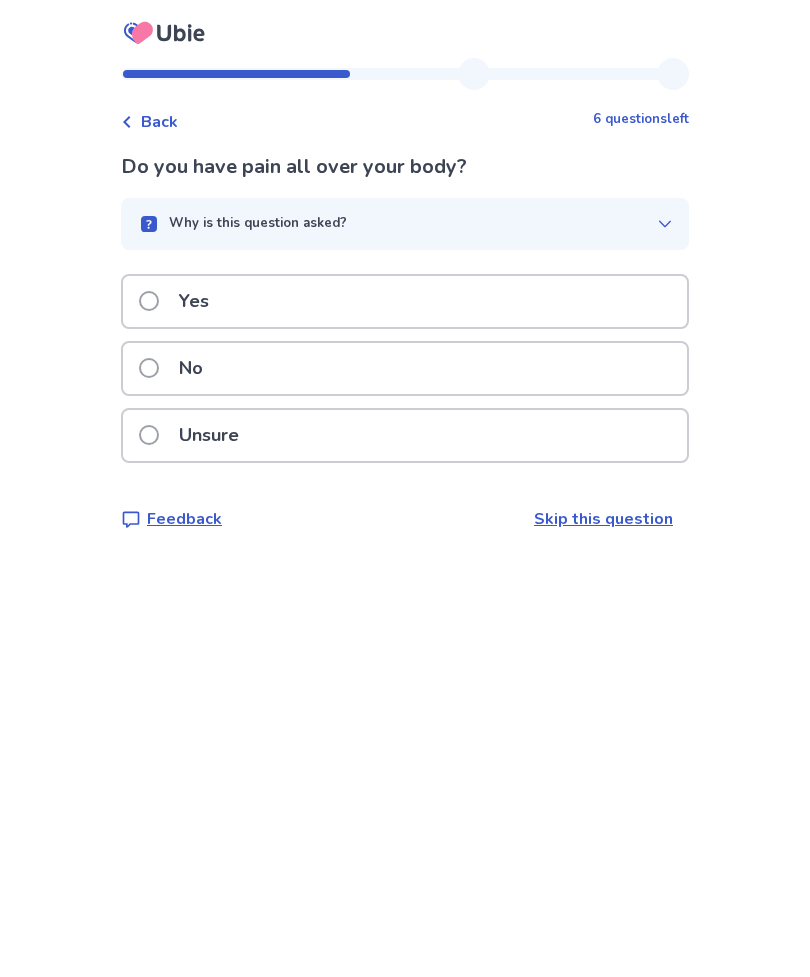 click on "No" at bounding box center [177, 368] 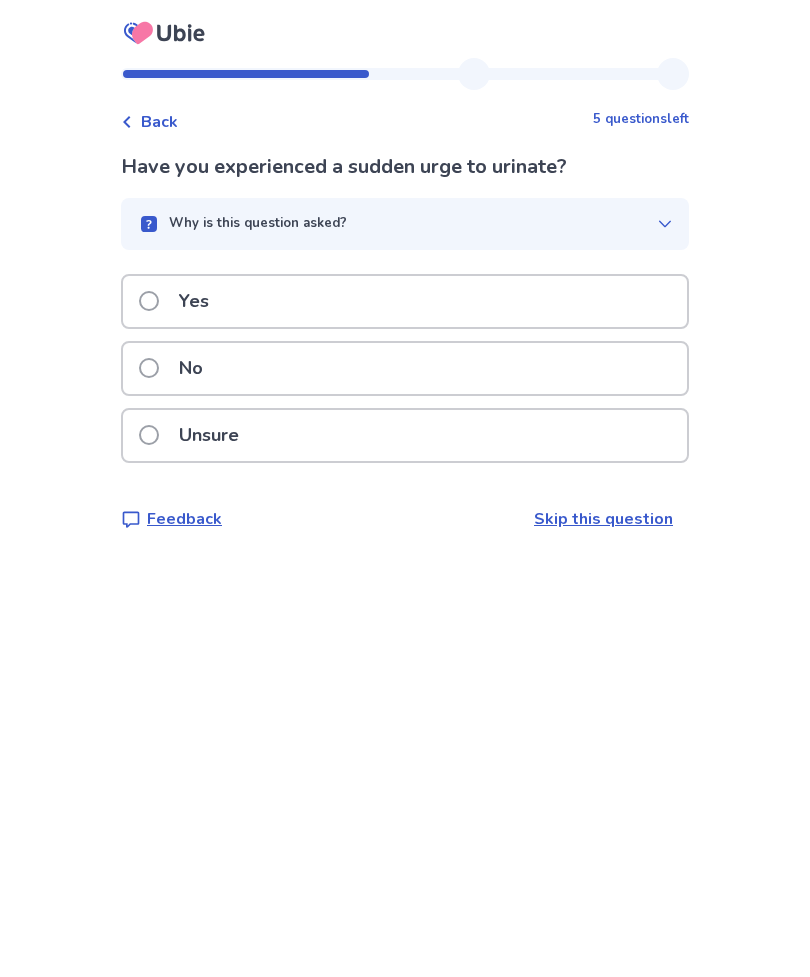 click at bounding box center (149, 301) 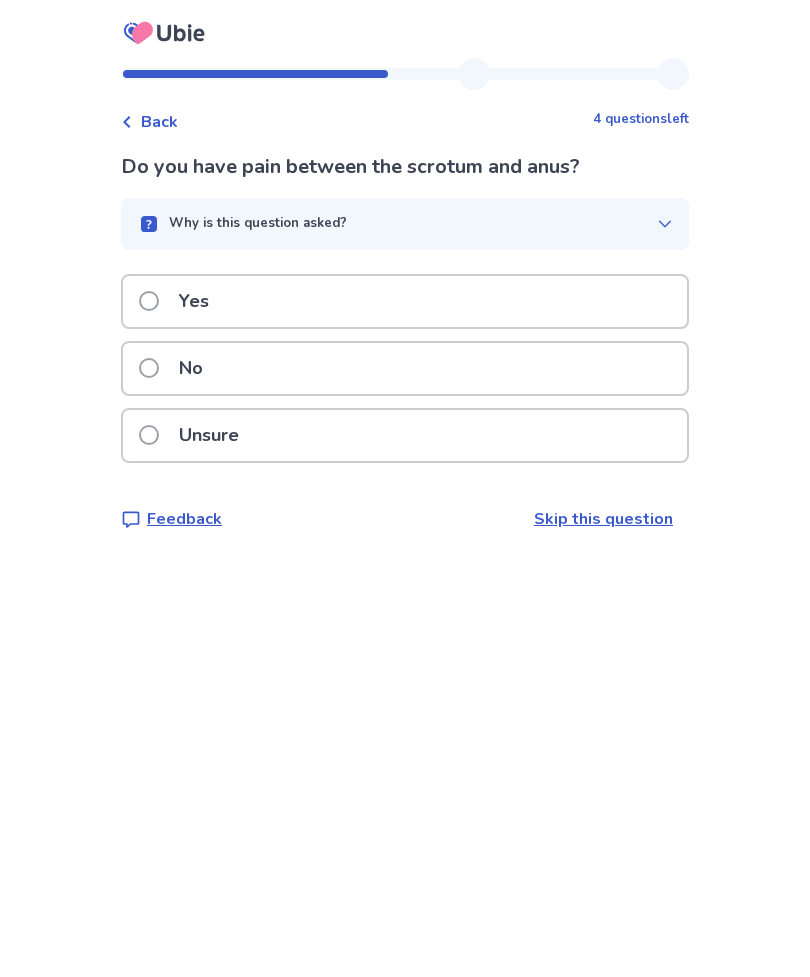 click at bounding box center (149, 368) 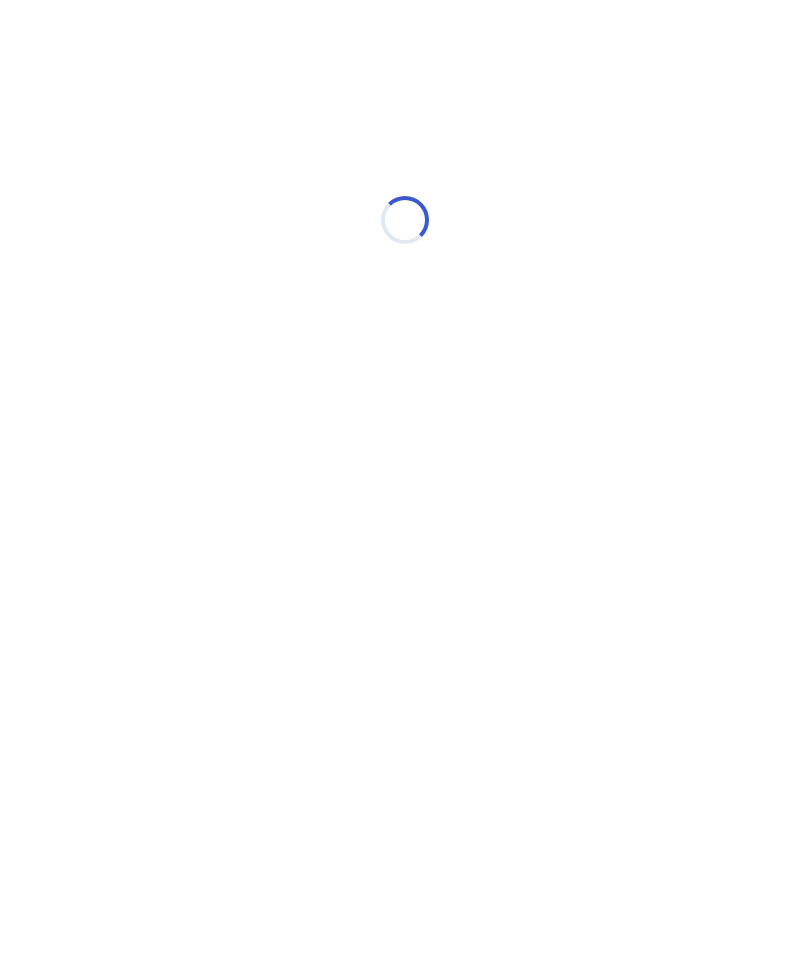 select on "*" 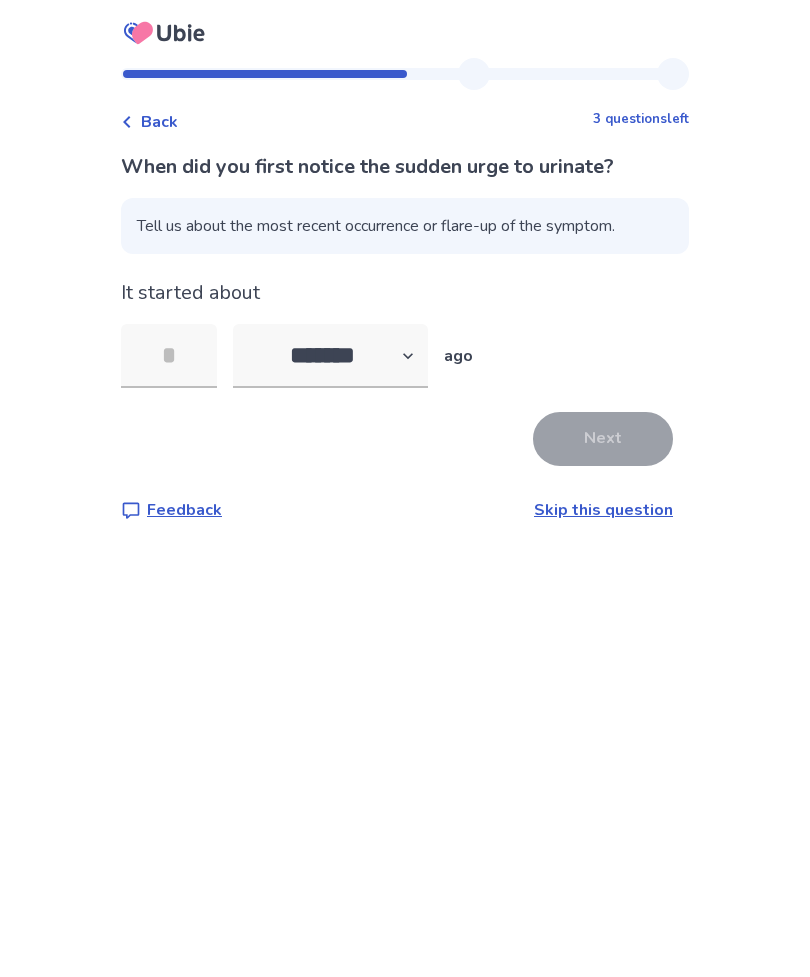 click on "Skip this question" at bounding box center [603, 510] 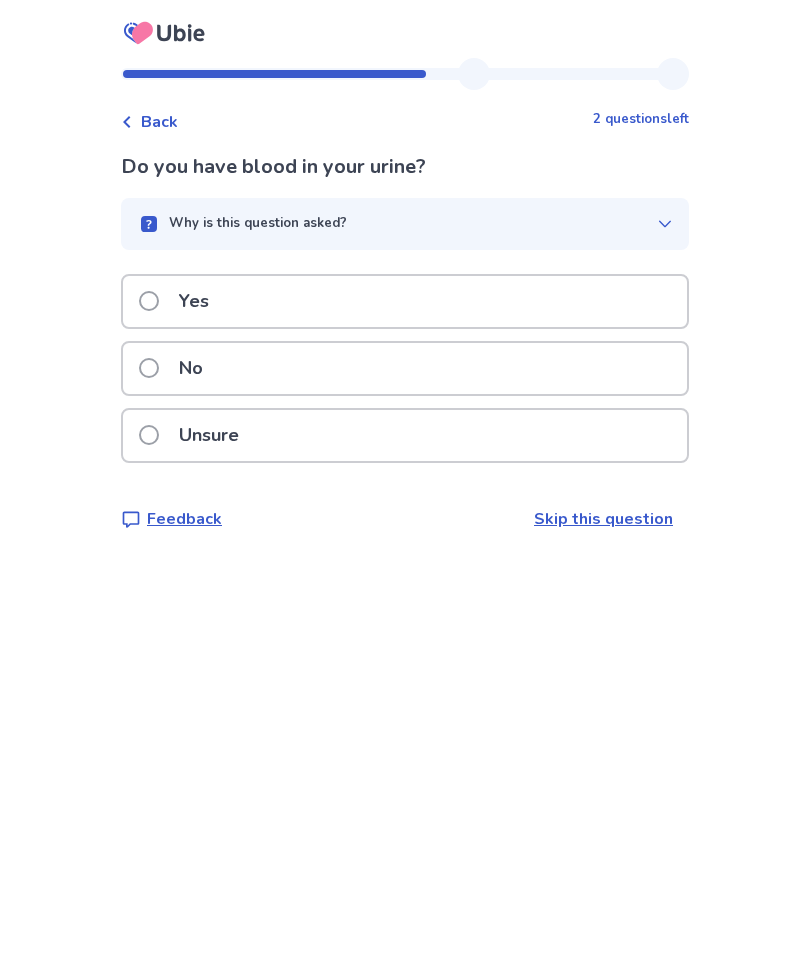click at bounding box center [149, 368] 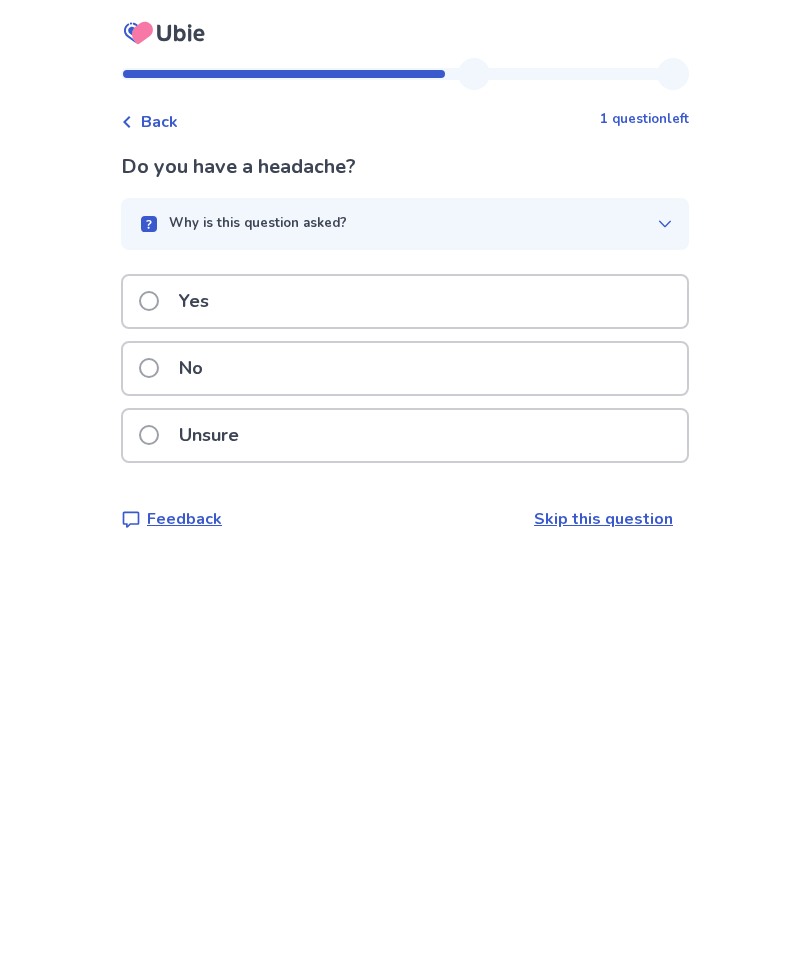 click at bounding box center (149, 368) 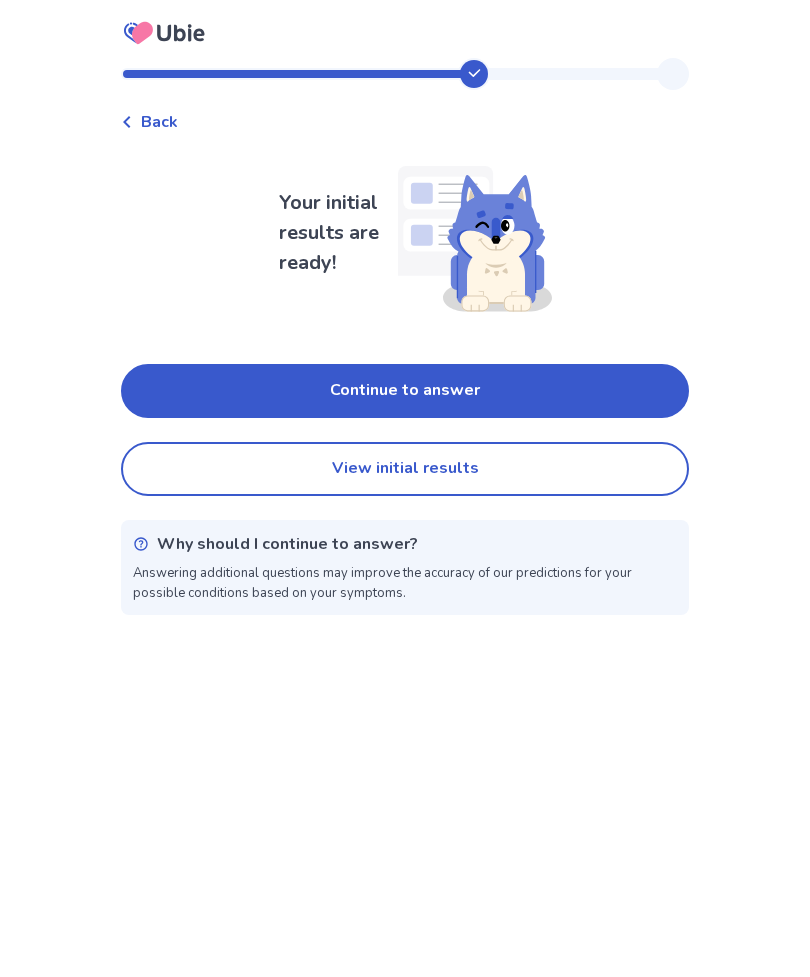 click on "View initial results" at bounding box center [405, 469] 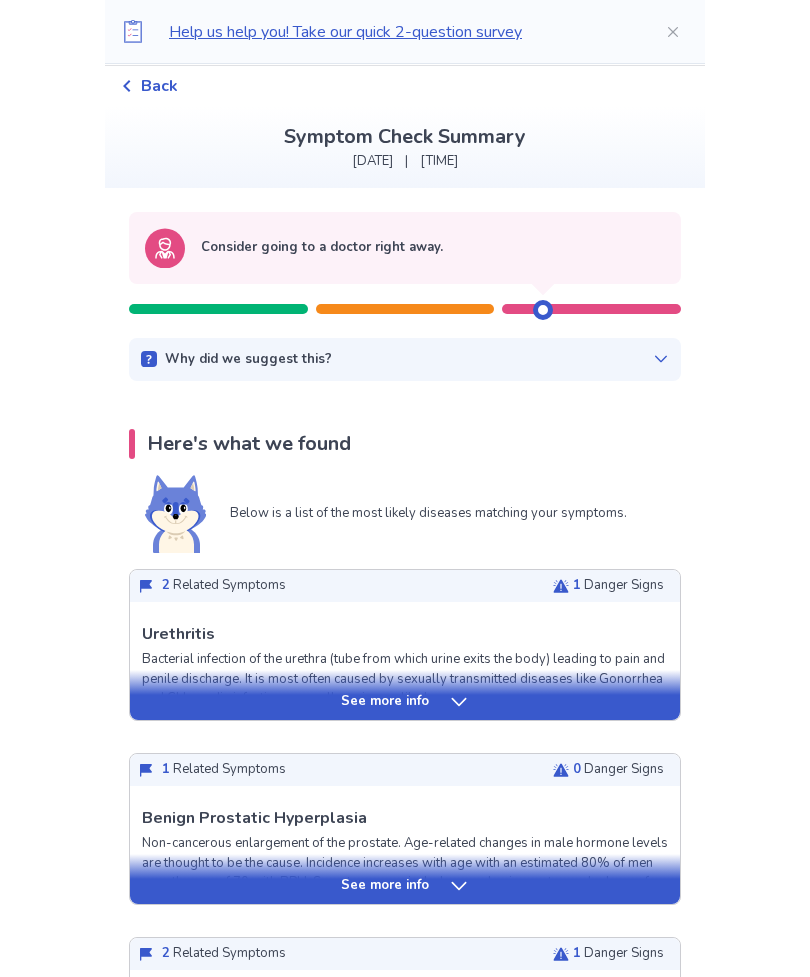 scroll, scrollTop: 74, scrollLeft: 0, axis: vertical 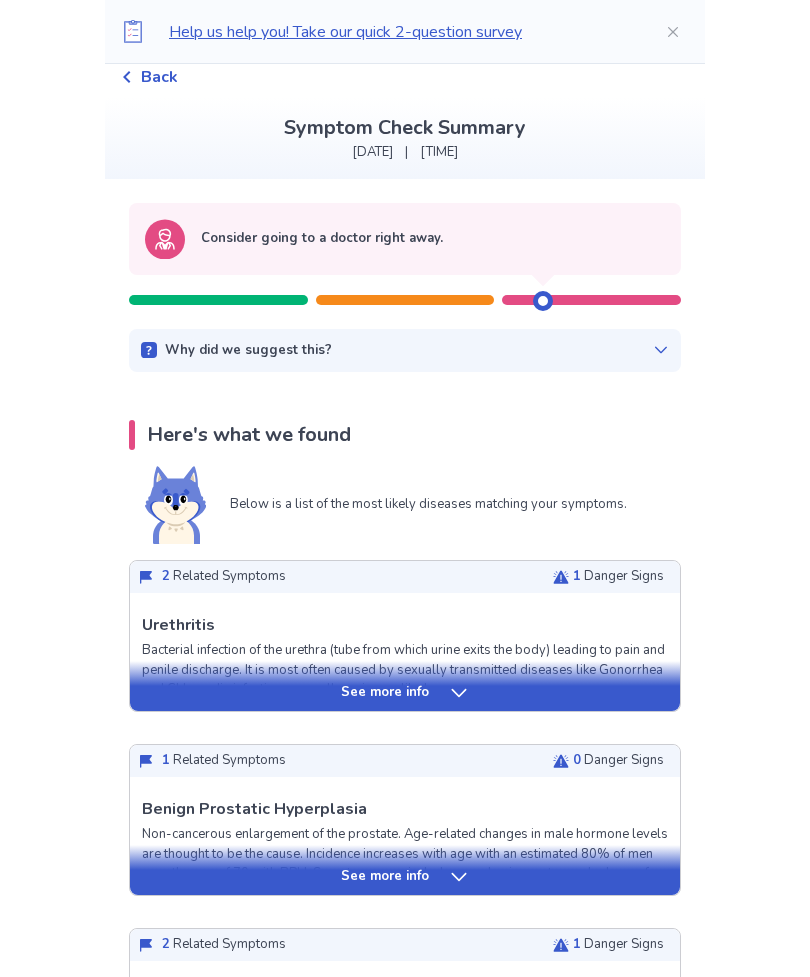 click 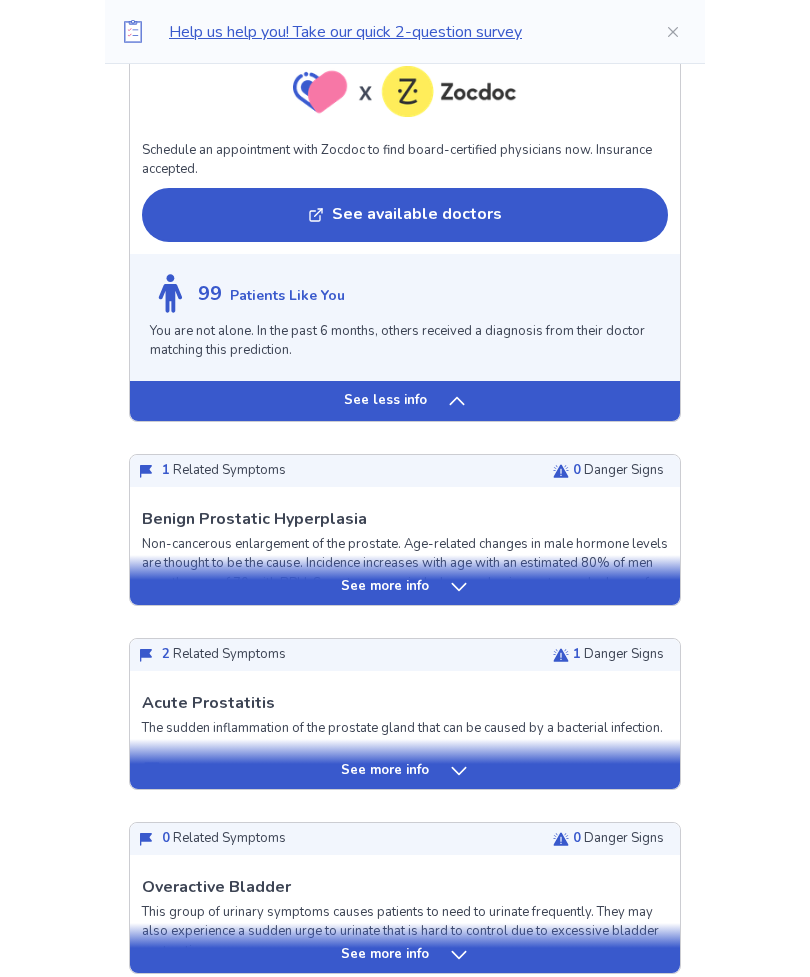 scroll, scrollTop: 1545, scrollLeft: 0, axis: vertical 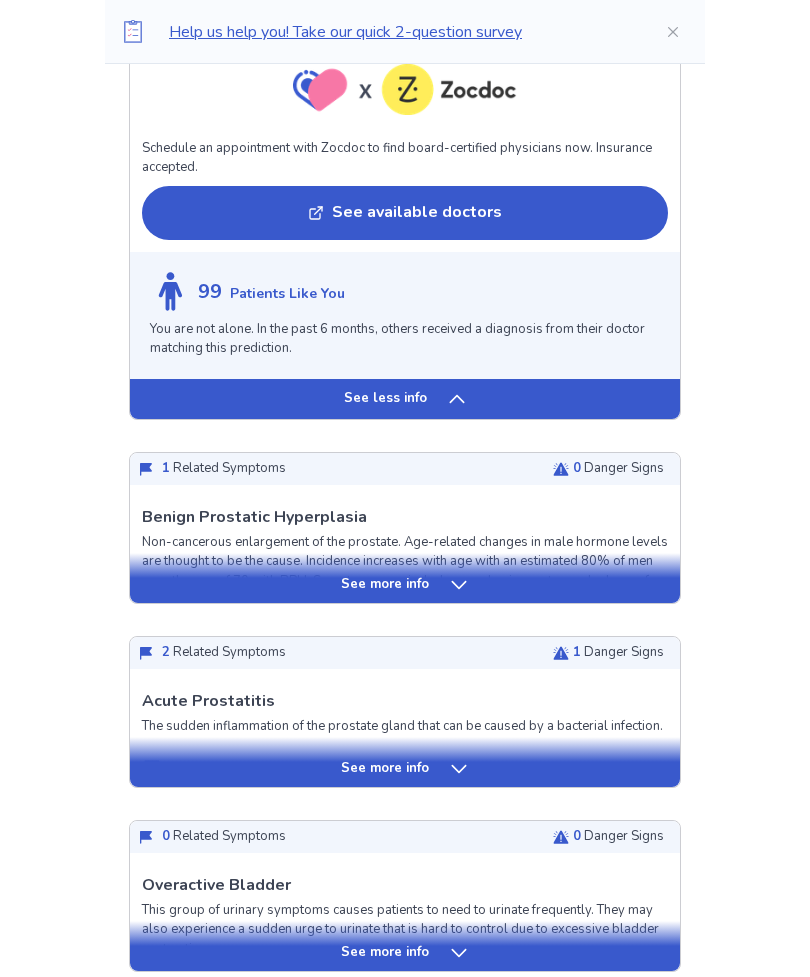 click 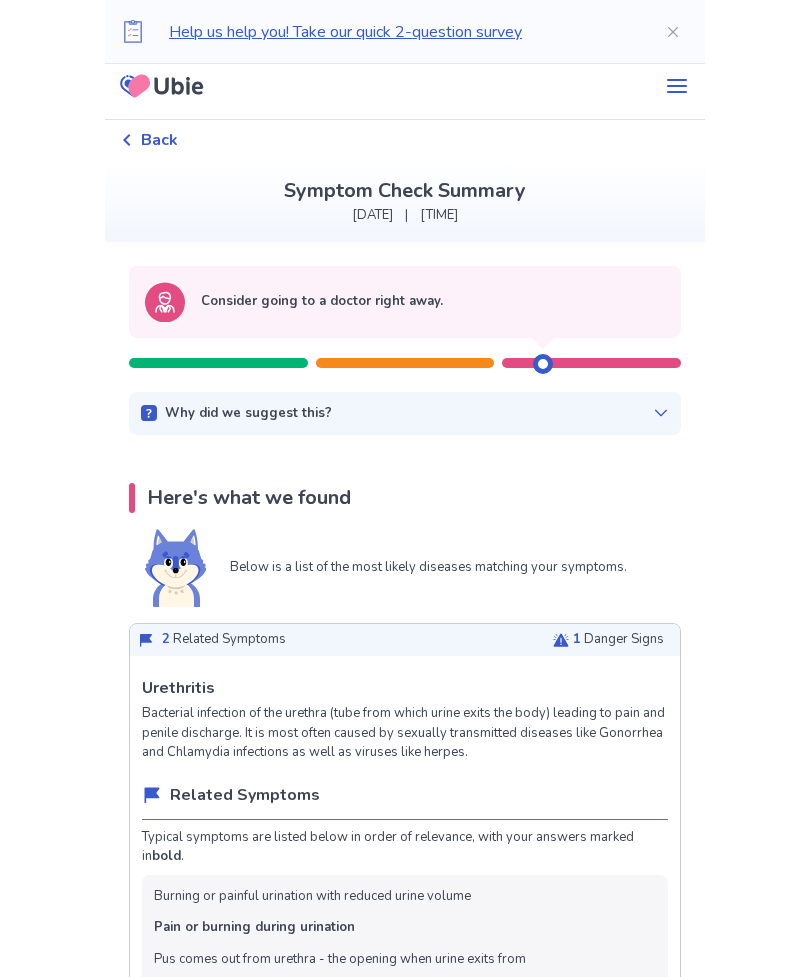 scroll, scrollTop: 0, scrollLeft: 0, axis: both 